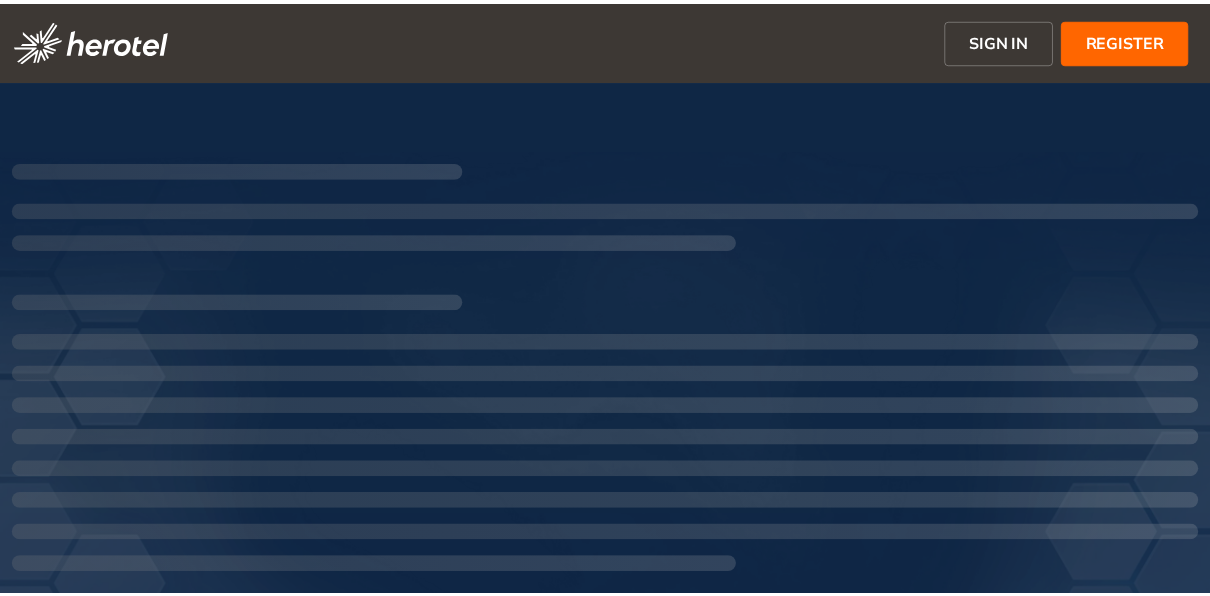 scroll, scrollTop: 0, scrollLeft: 0, axis: both 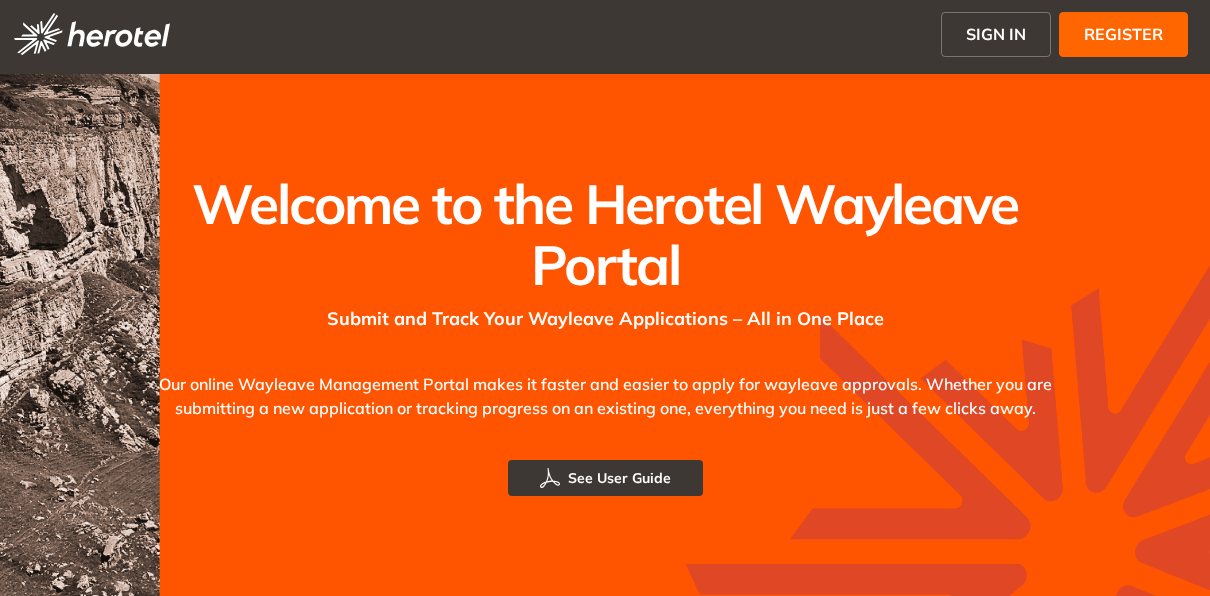 click on "SIGN IN" at bounding box center [996, 34] 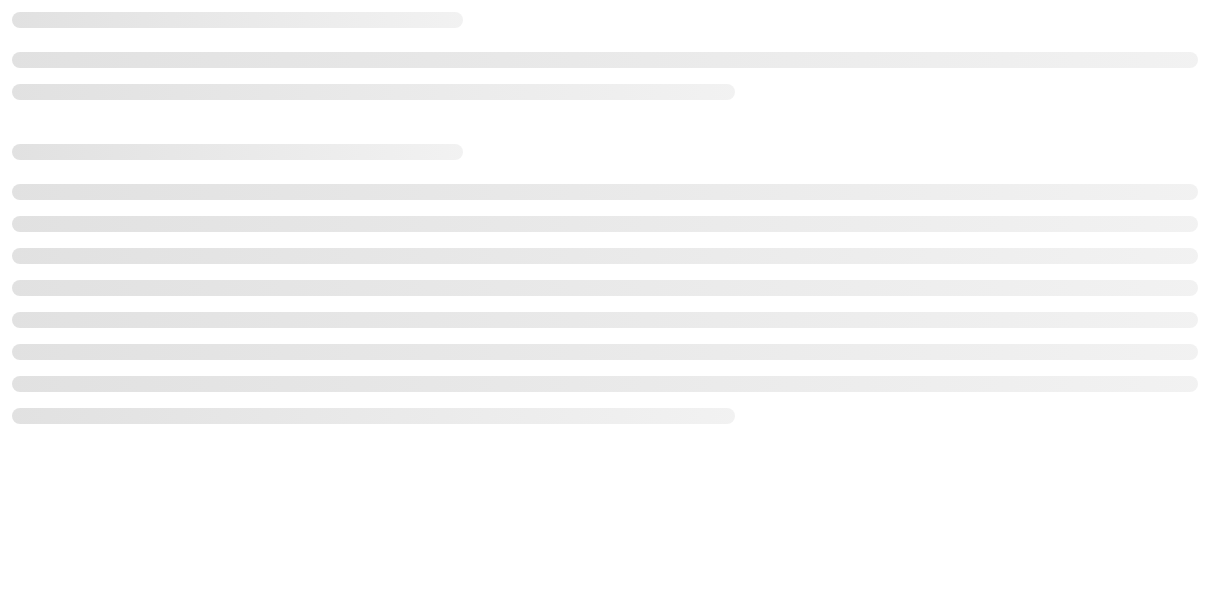 scroll, scrollTop: 0, scrollLeft: 0, axis: both 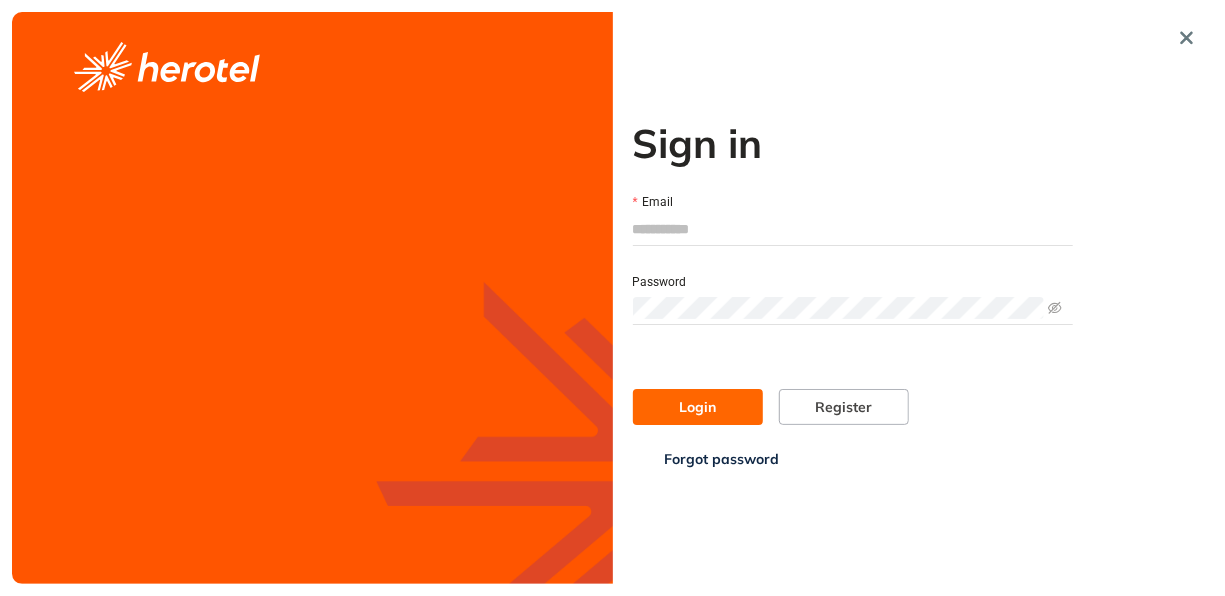 click on "Email" at bounding box center [853, 229] 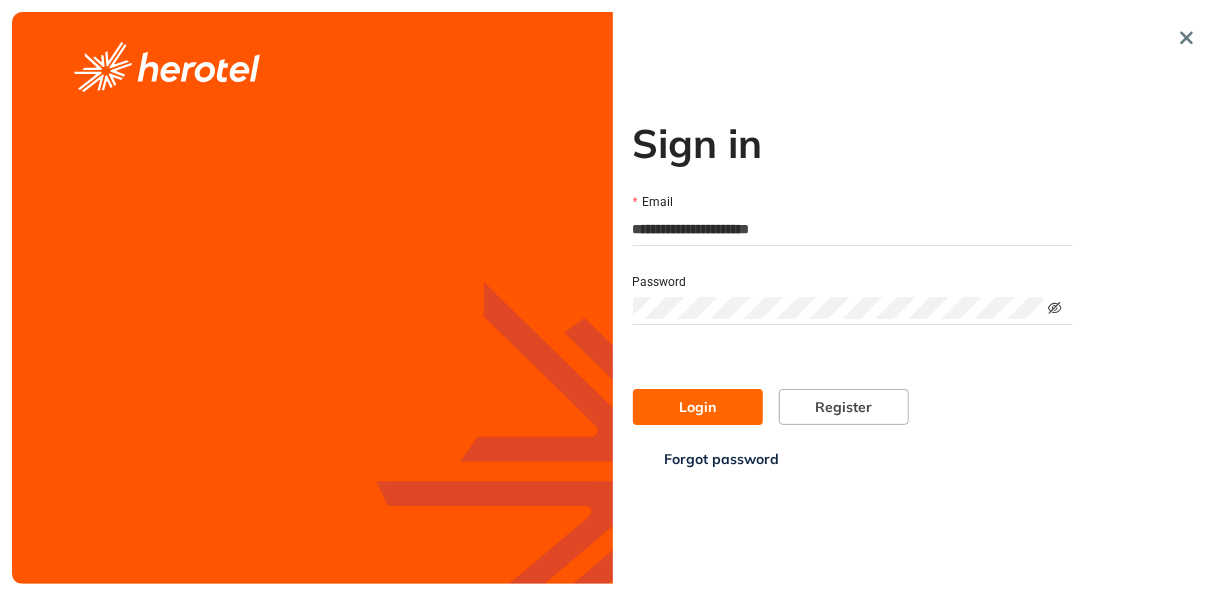 click 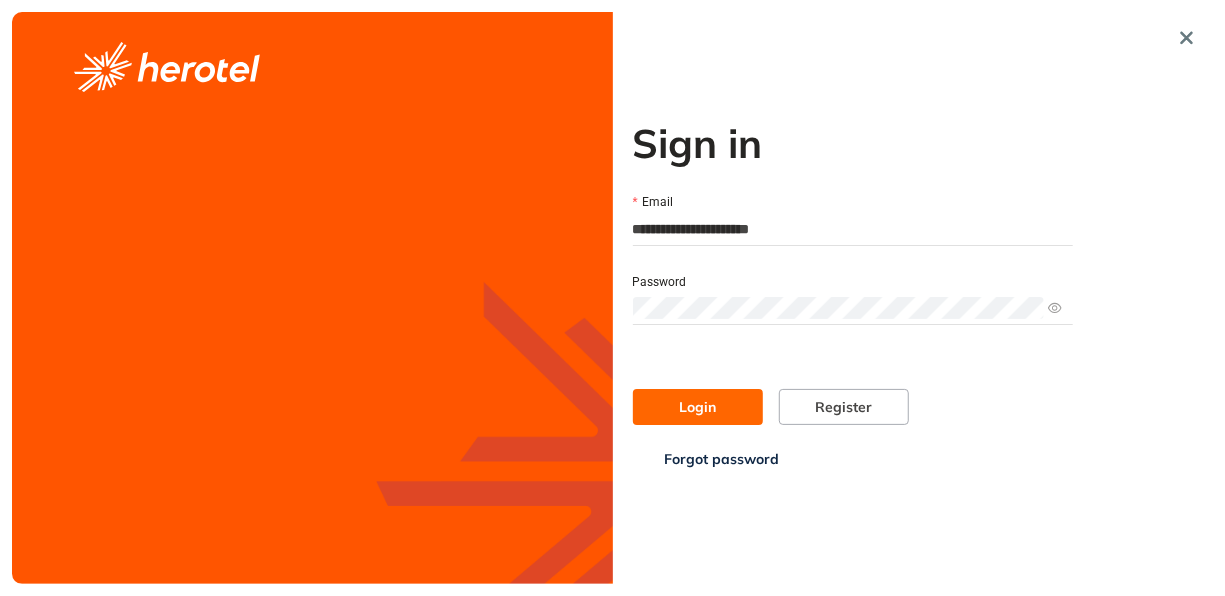 click on "Login" at bounding box center [697, 407] 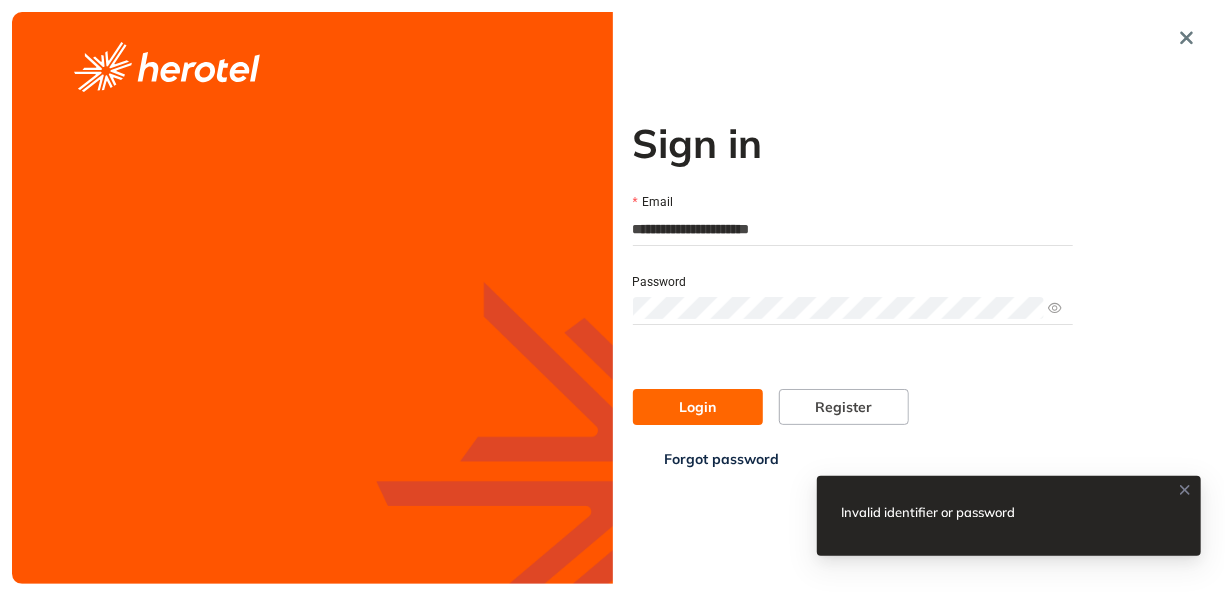 click on "Forgot password" at bounding box center [722, 459] 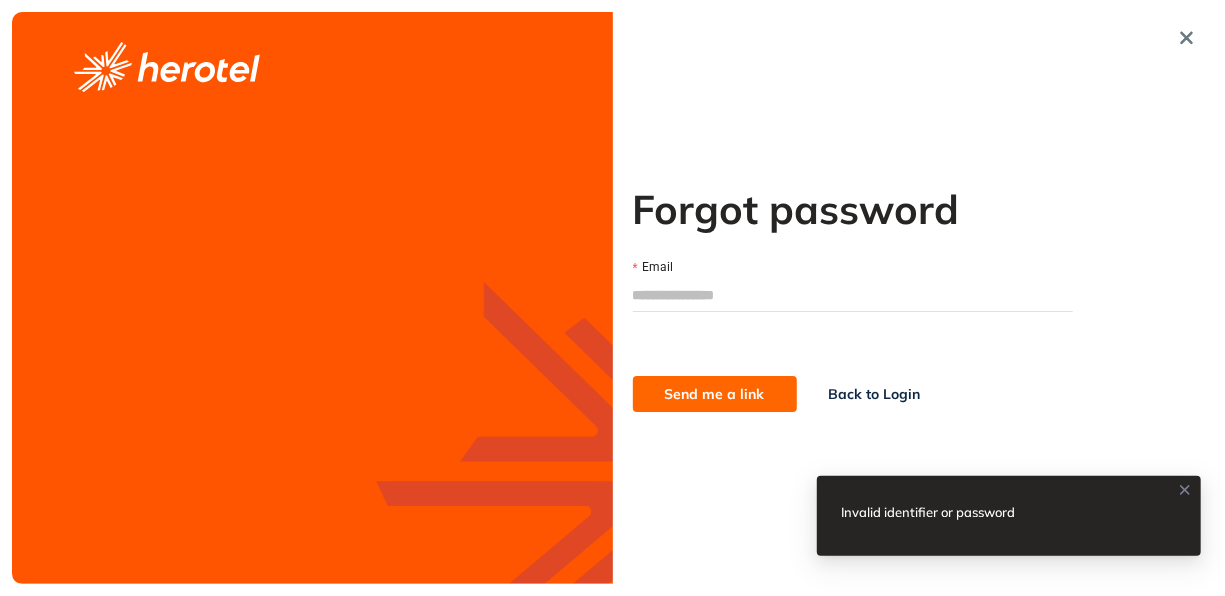 click on "Email" at bounding box center [853, 295] 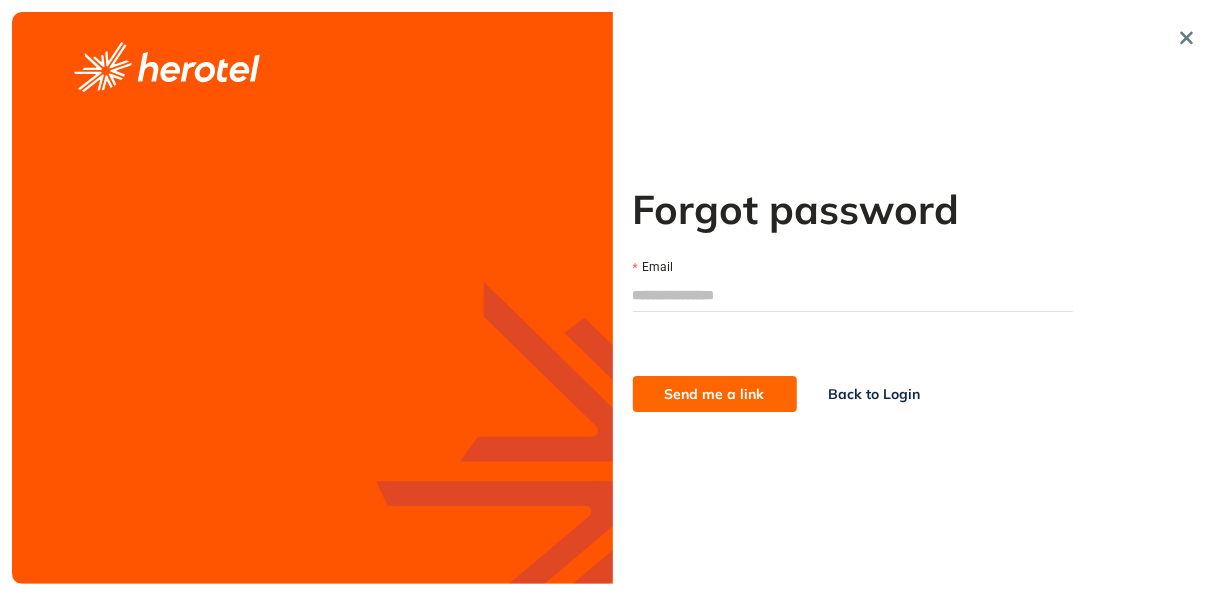 type on "**********" 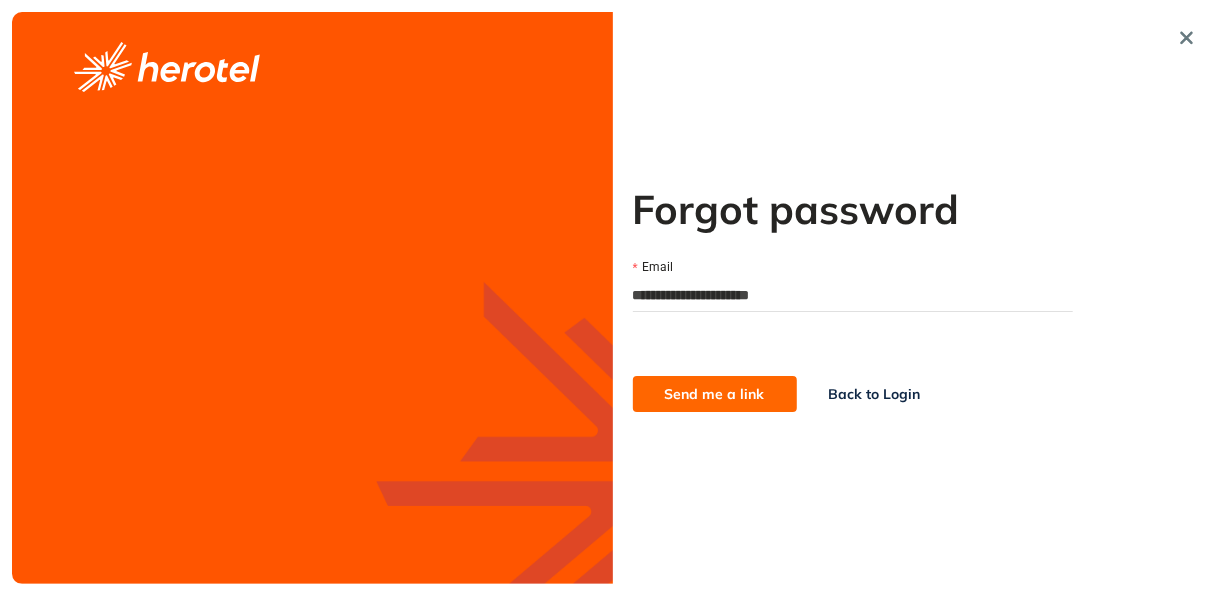 click on "Send me a link" at bounding box center (715, 394) 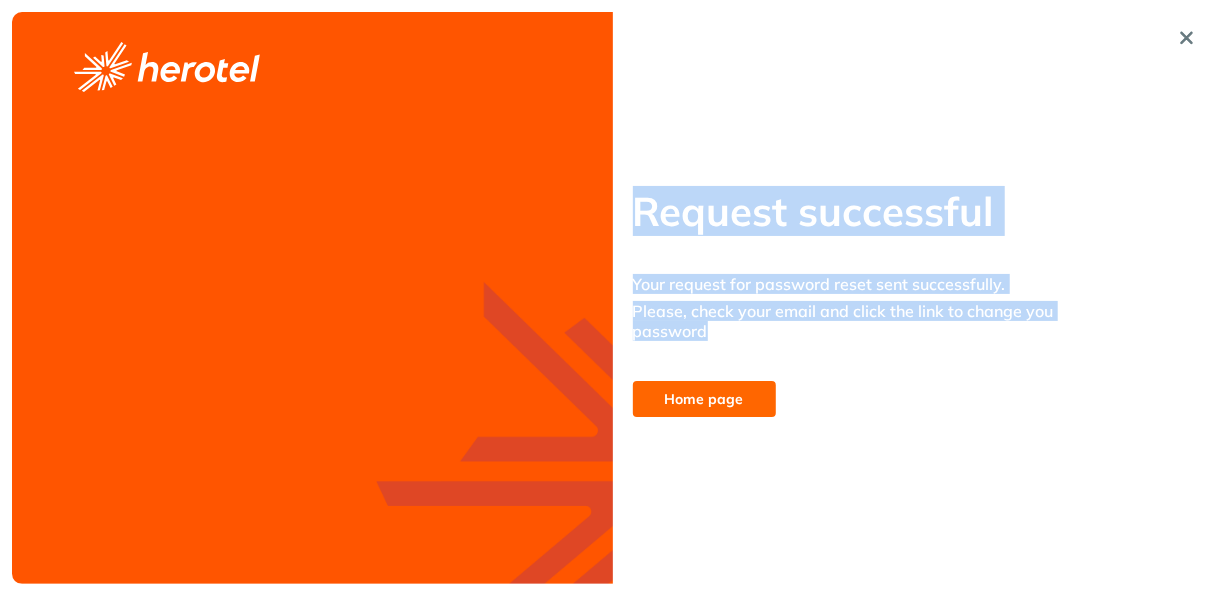 drag, startPoint x: 631, startPoint y: 203, endPoint x: 739, endPoint y: 445, distance: 265.00565 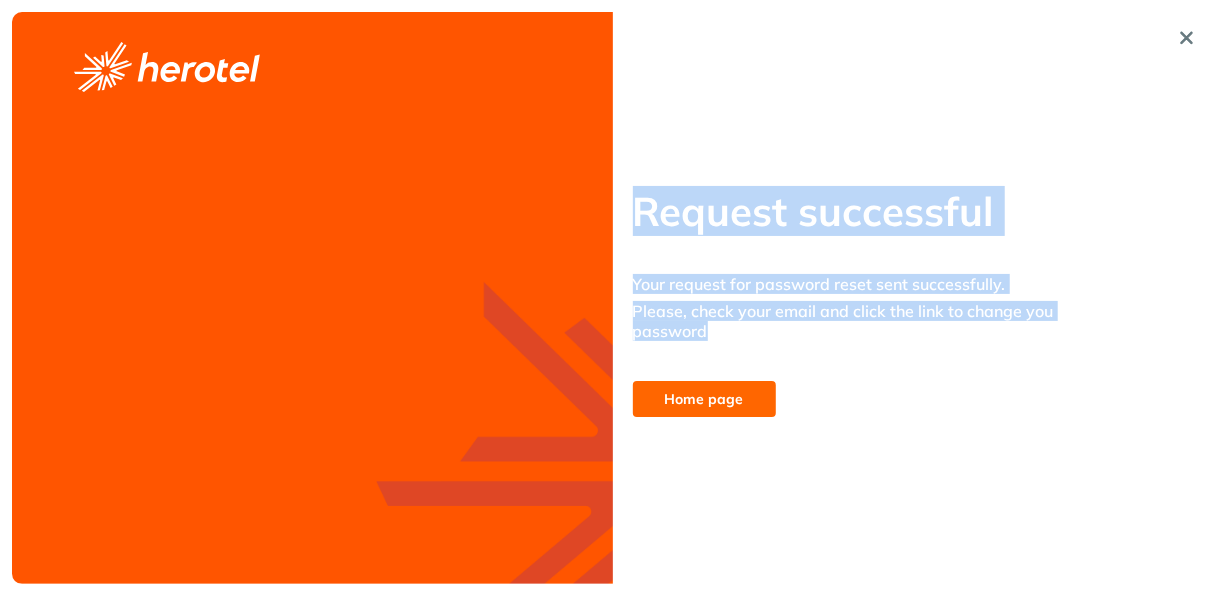 drag, startPoint x: 739, startPoint y: 445, endPoint x: 661, endPoint y: 323, distance: 144.80331 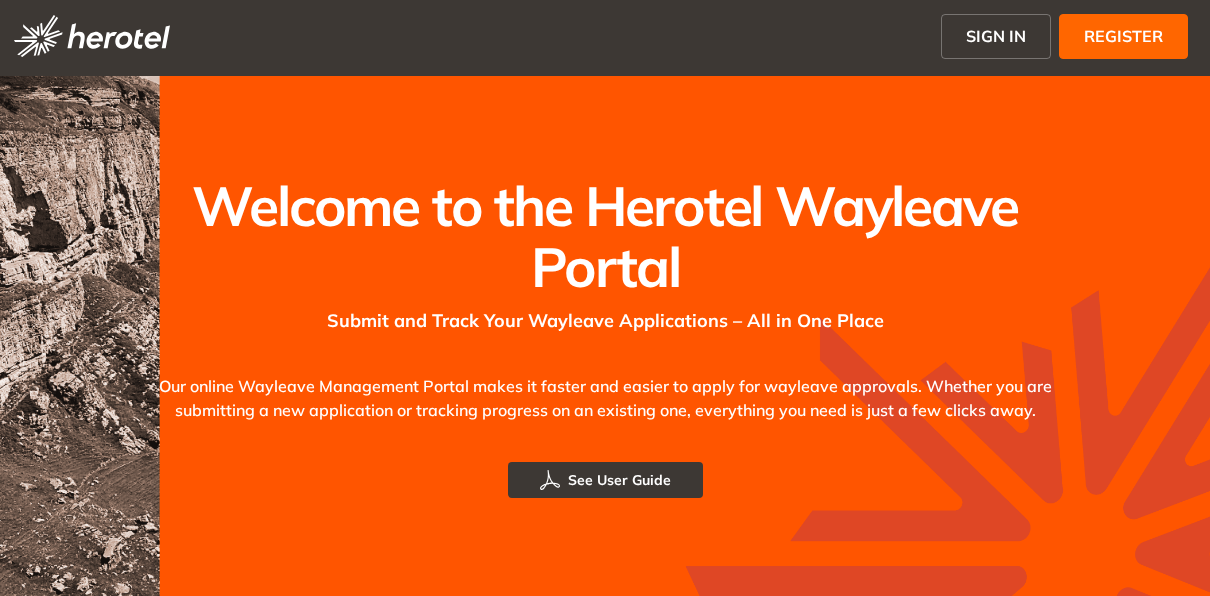 scroll, scrollTop: 6, scrollLeft: 0, axis: vertical 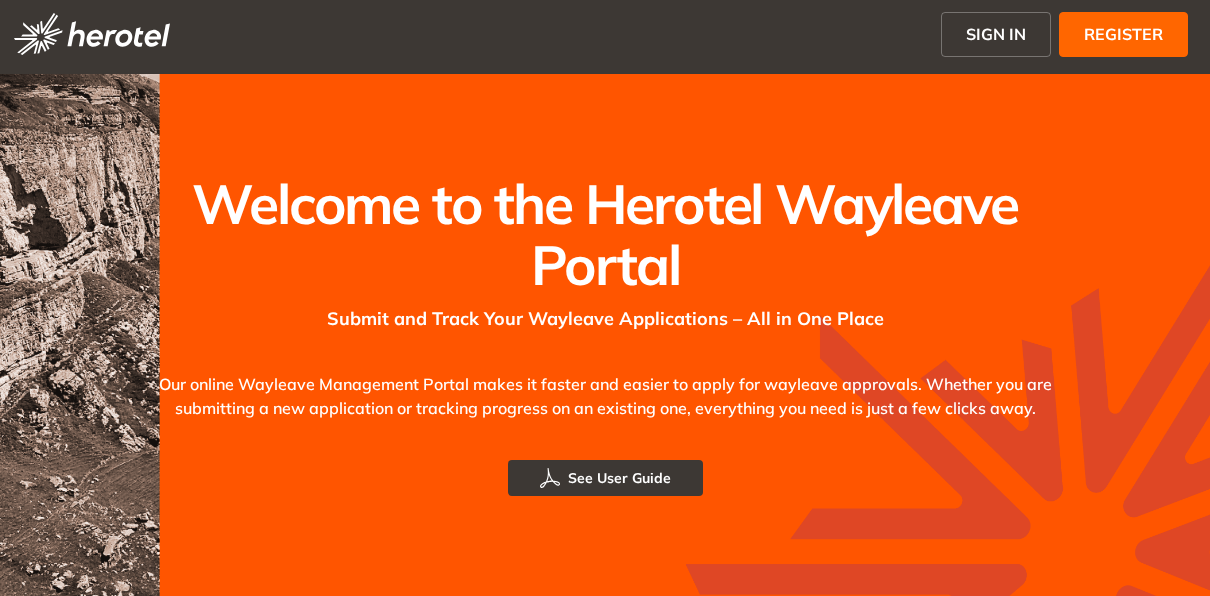 click on "REGISTER" at bounding box center [1123, 34] 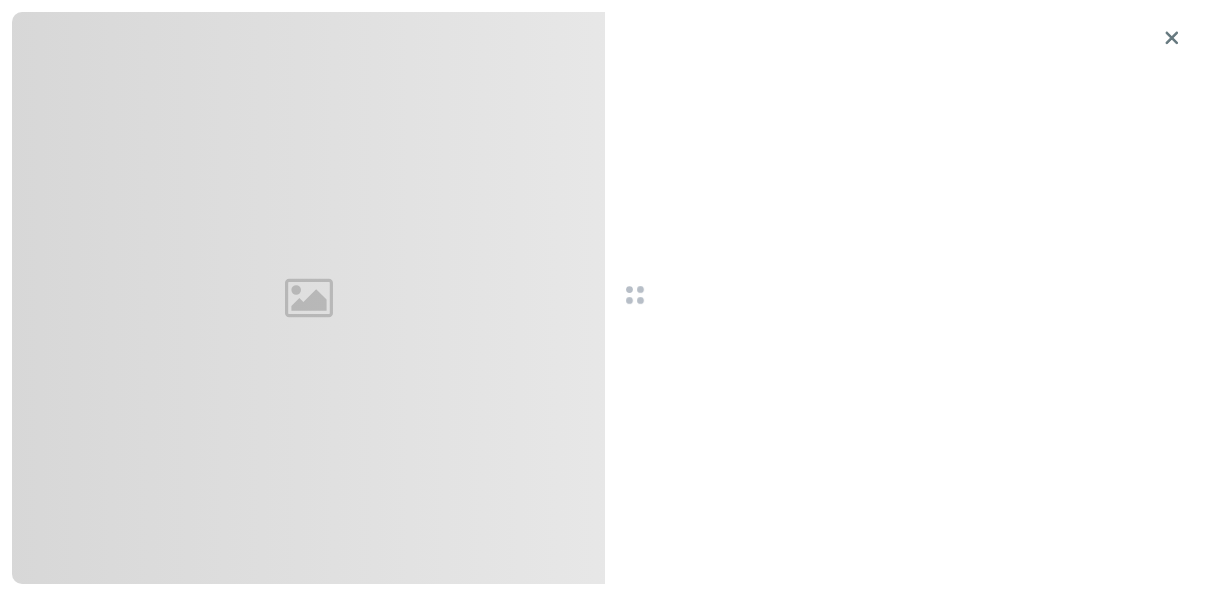 scroll, scrollTop: 0, scrollLeft: 0, axis: both 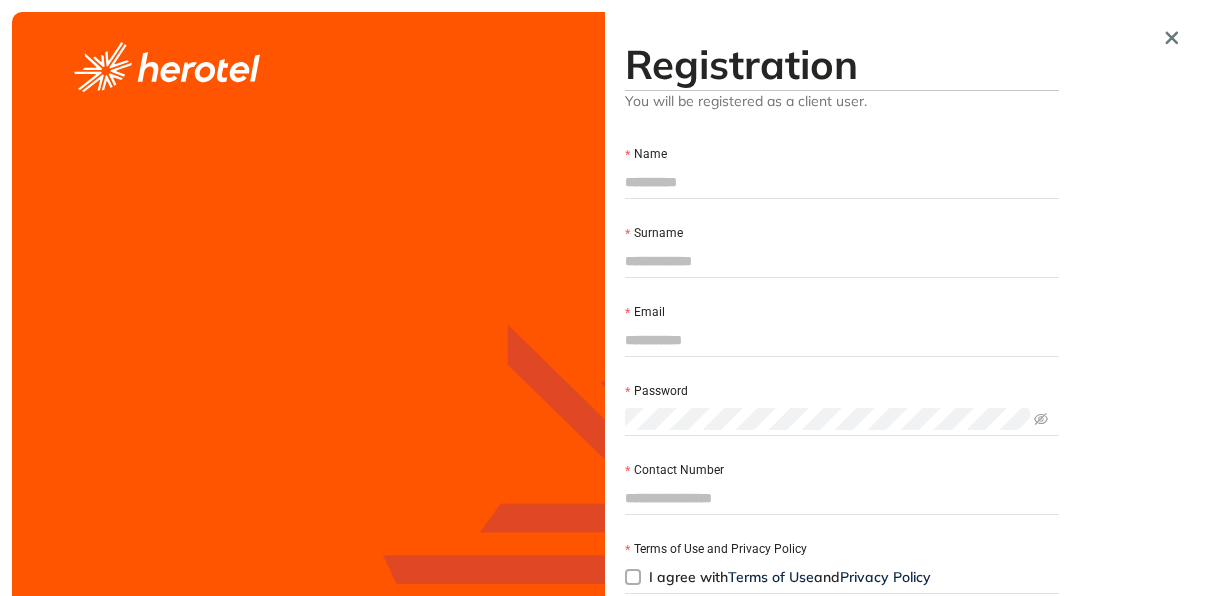 click on "Name" at bounding box center [842, 182] 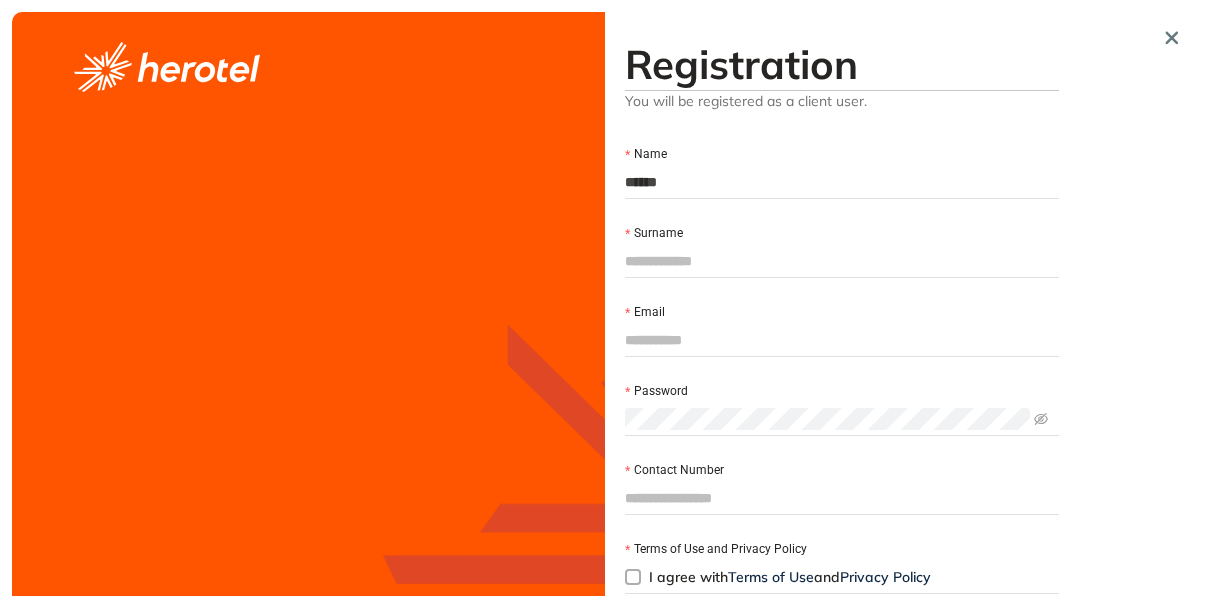 type on "********" 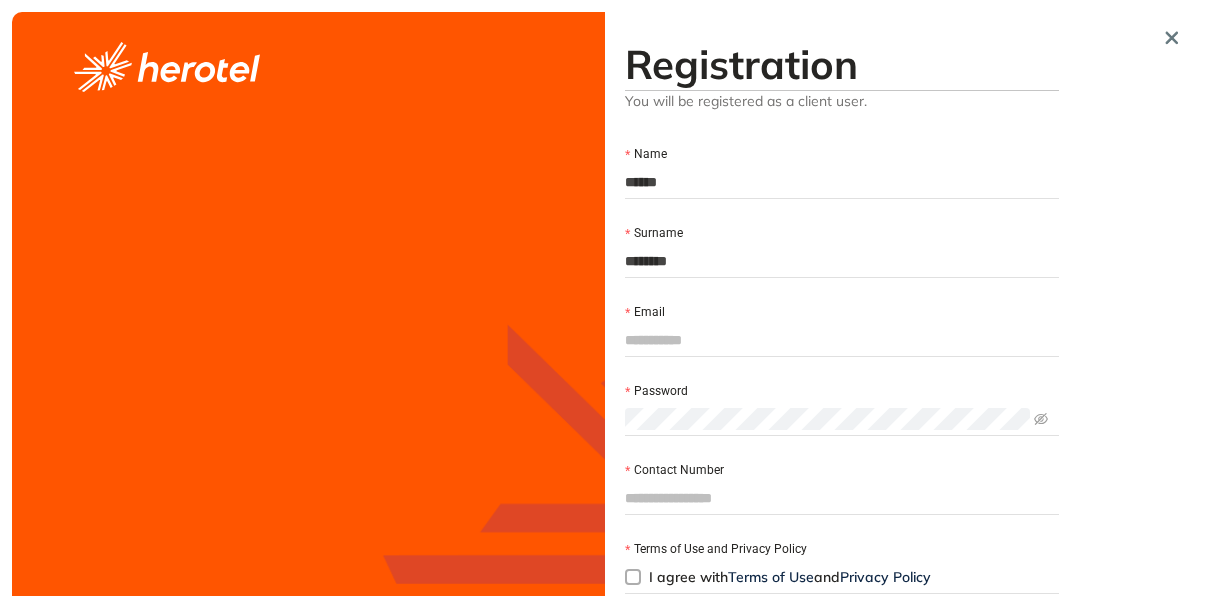 type on "**********" 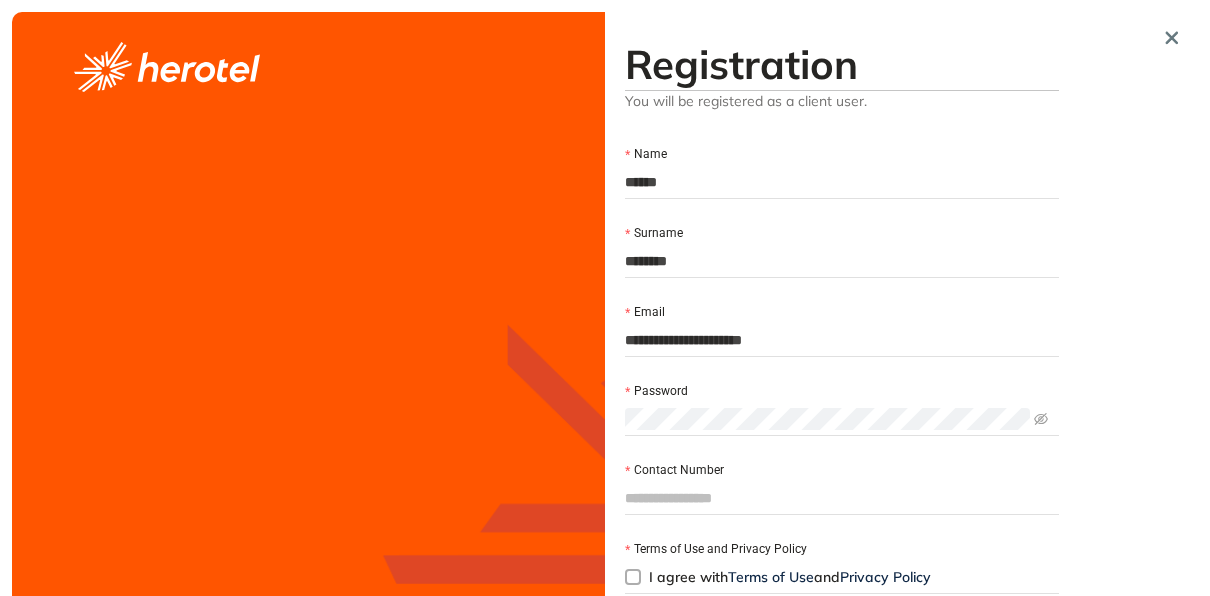 type on "**********" 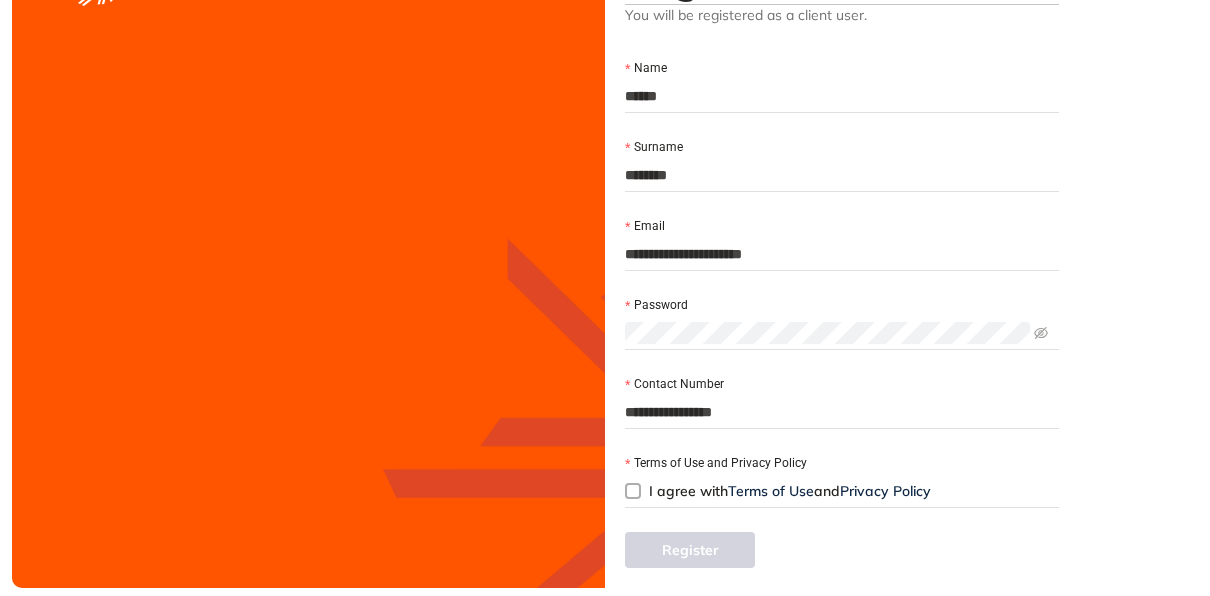 scroll, scrollTop: 87, scrollLeft: 0, axis: vertical 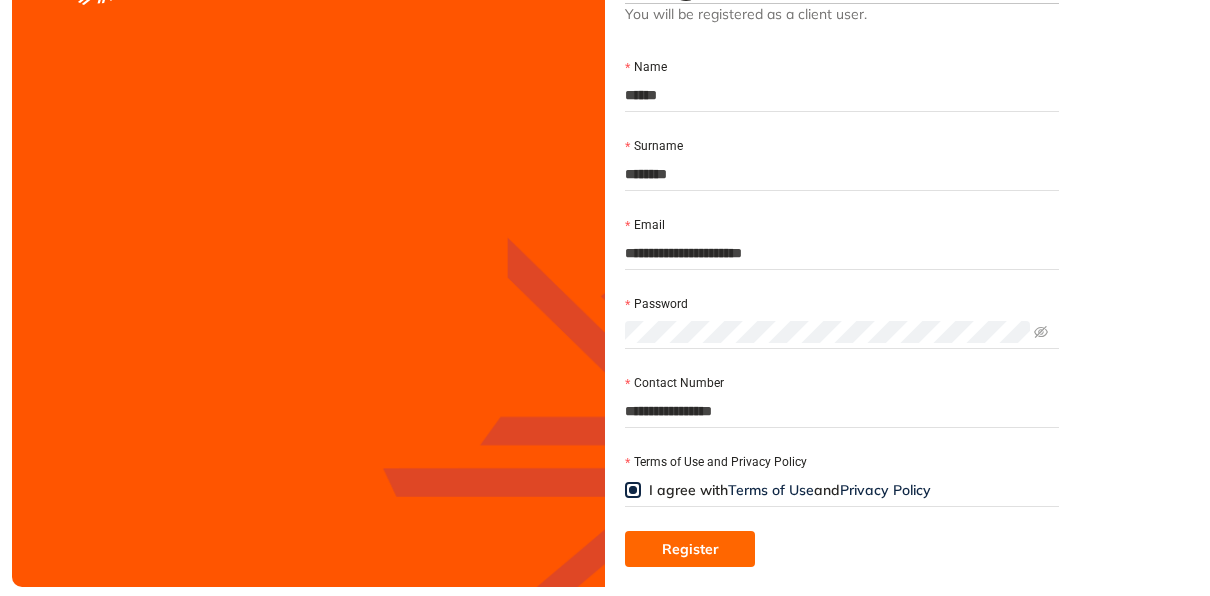 click on "Register" at bounding box center (690, 549) 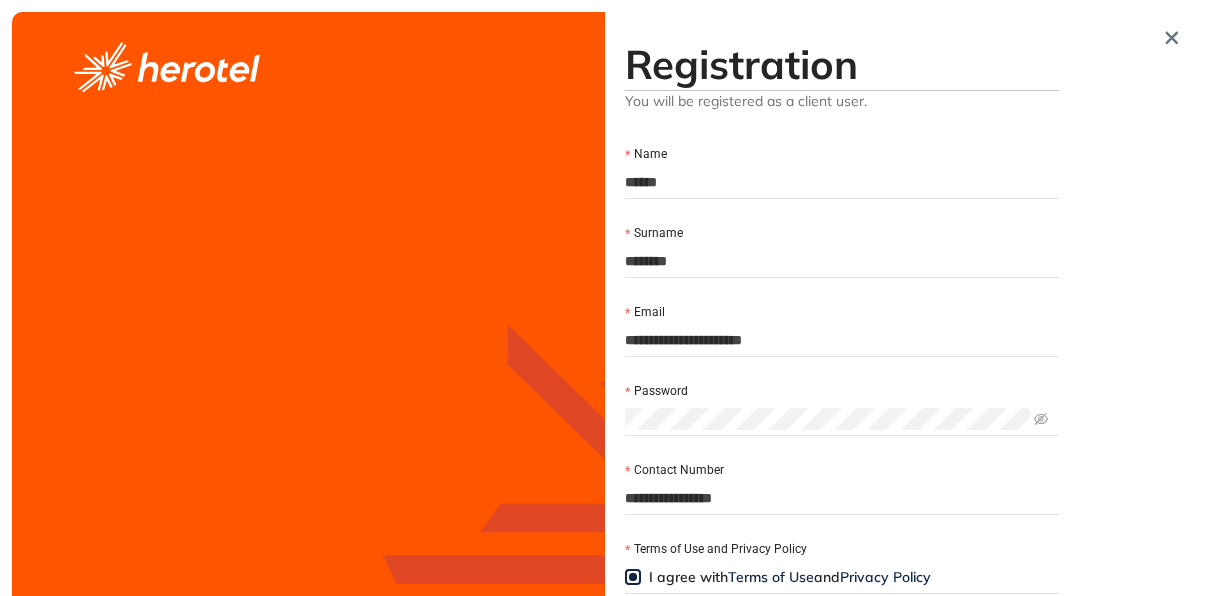 scroll, scrollTop: 0, scrollLeft: 0, axis: both 